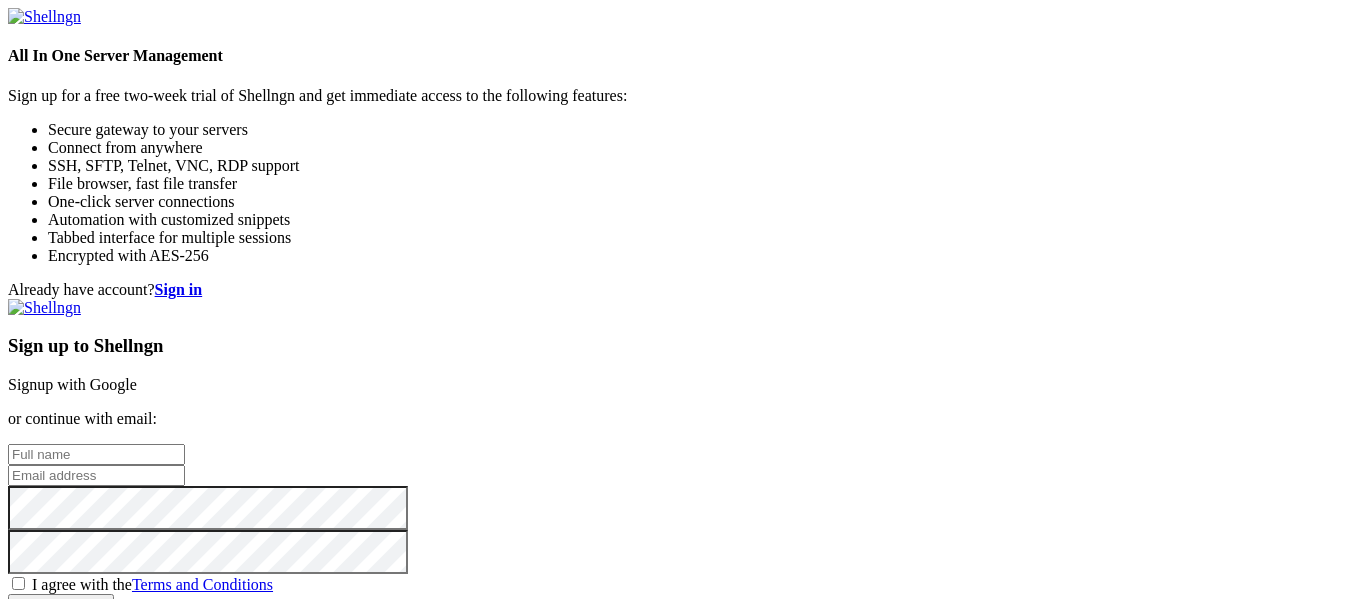 scroll, scrollTop: 0, scrollLeft: 0, axis: both 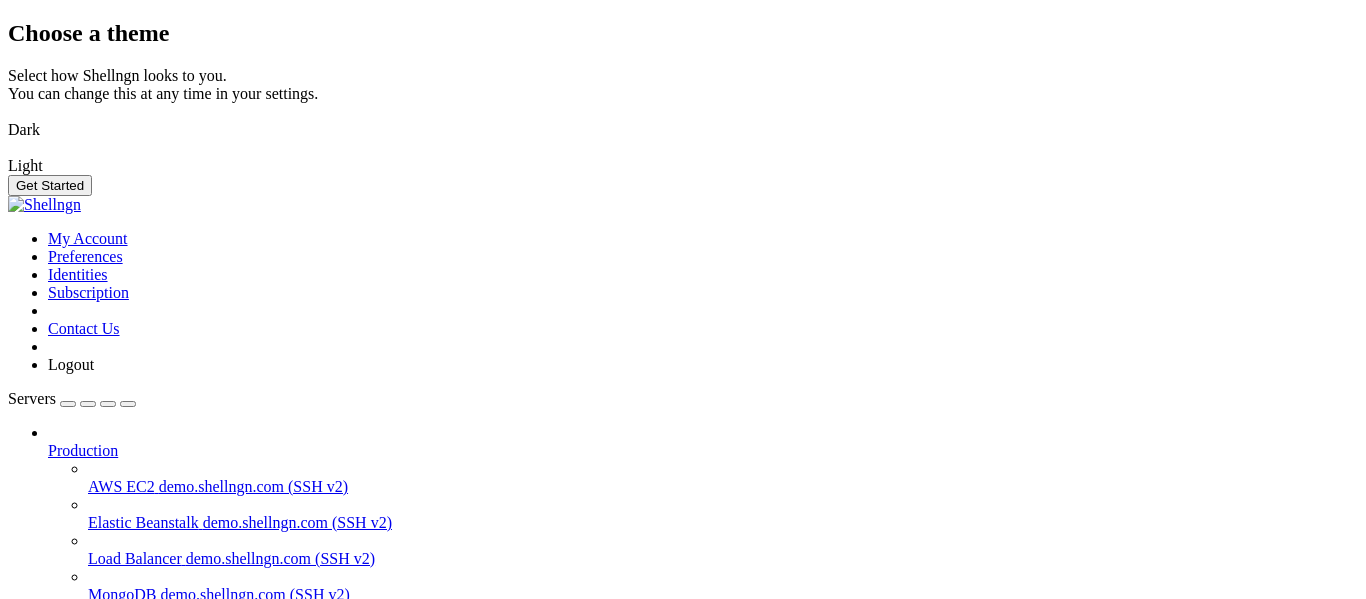 click at bounding box center (8, 117) 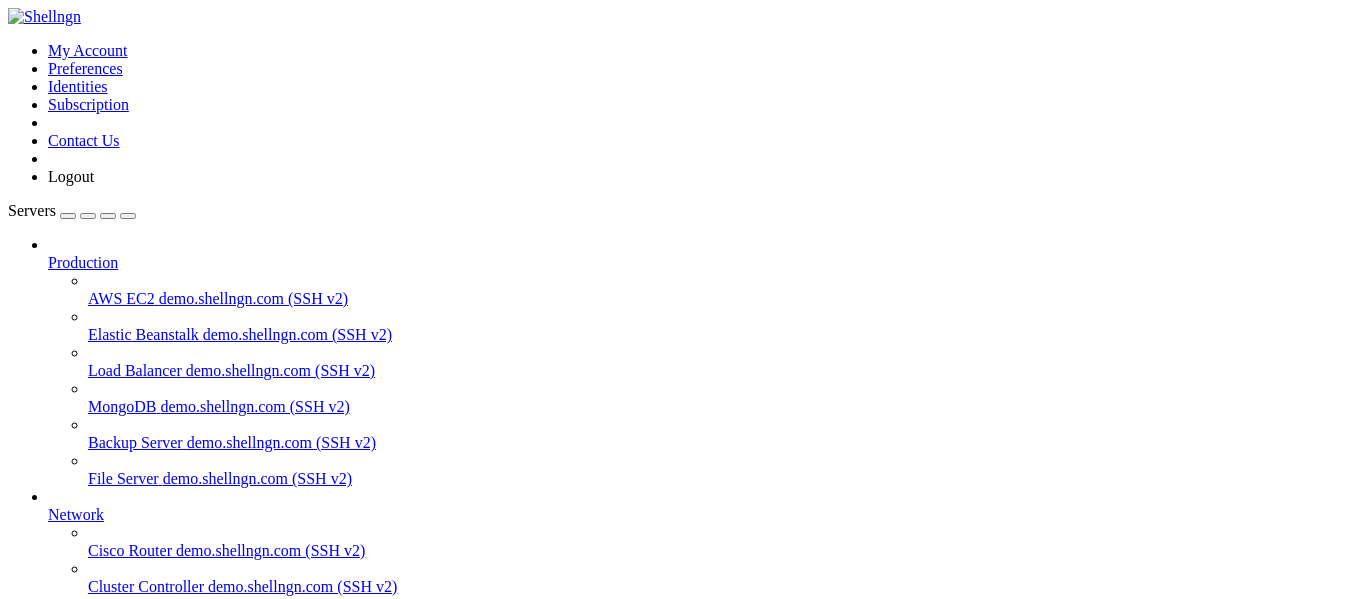 click on "  Start a Session
Select a server to start a session via SSH, SFTP, RDP, VNC or Telnet.   -or-
Add Server" at bounding box center (683, 756) 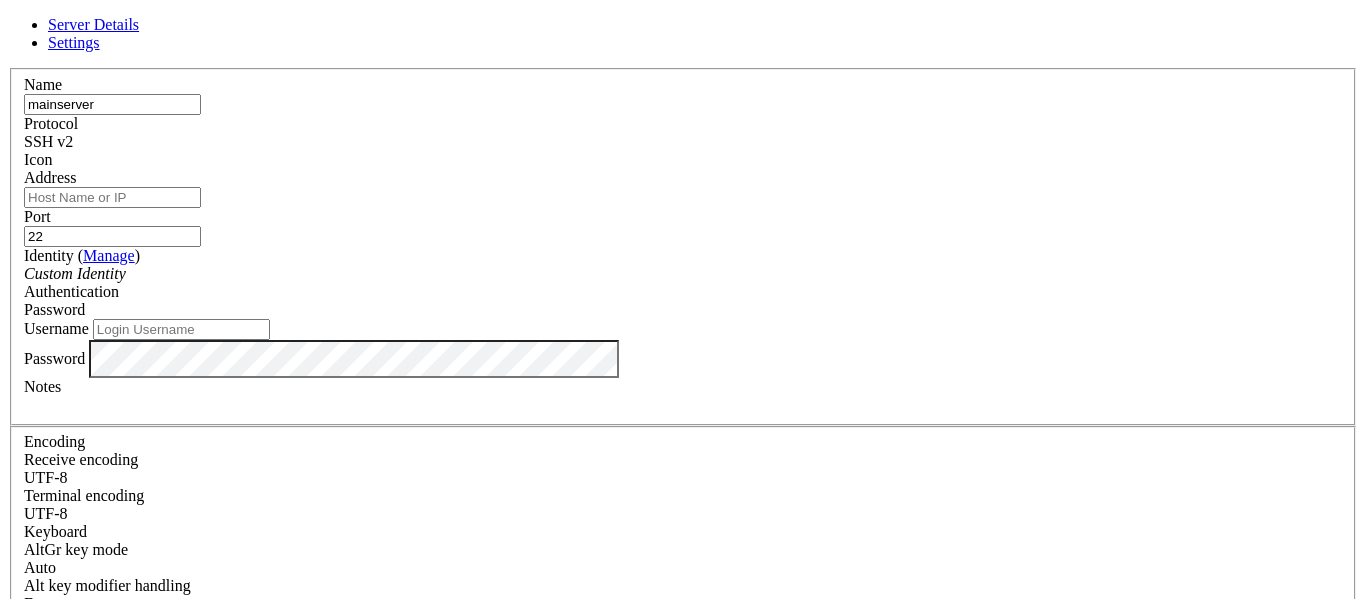 type on "mainserver" 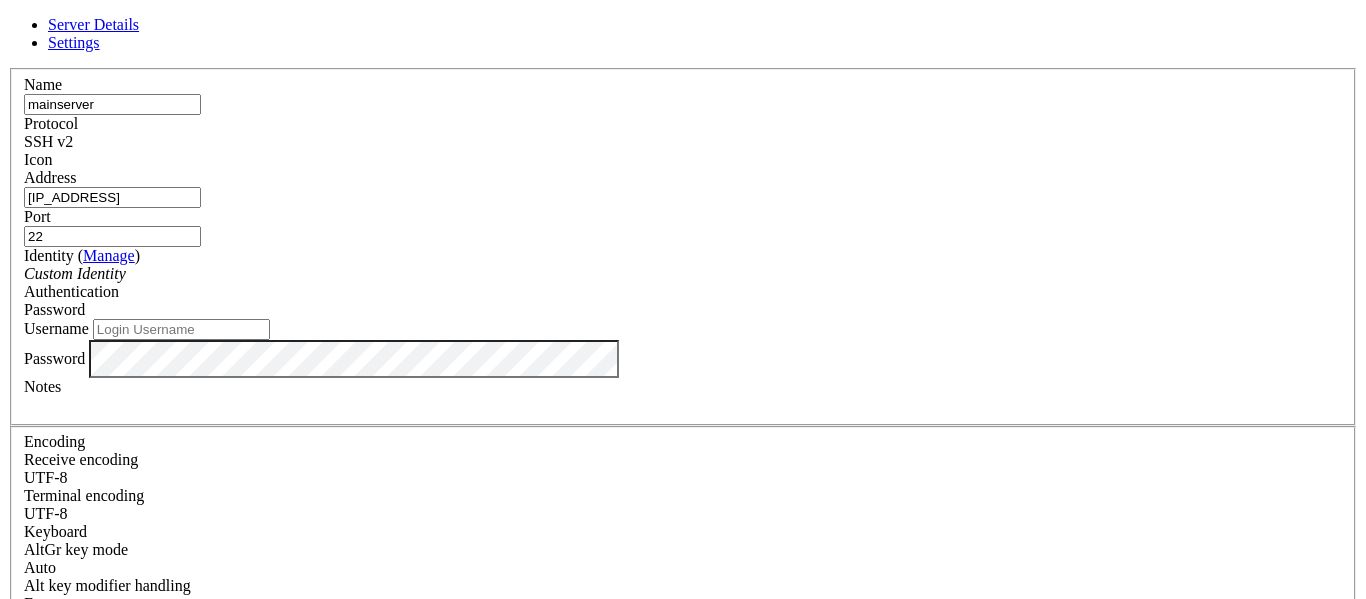 type on "$ cowsay -" 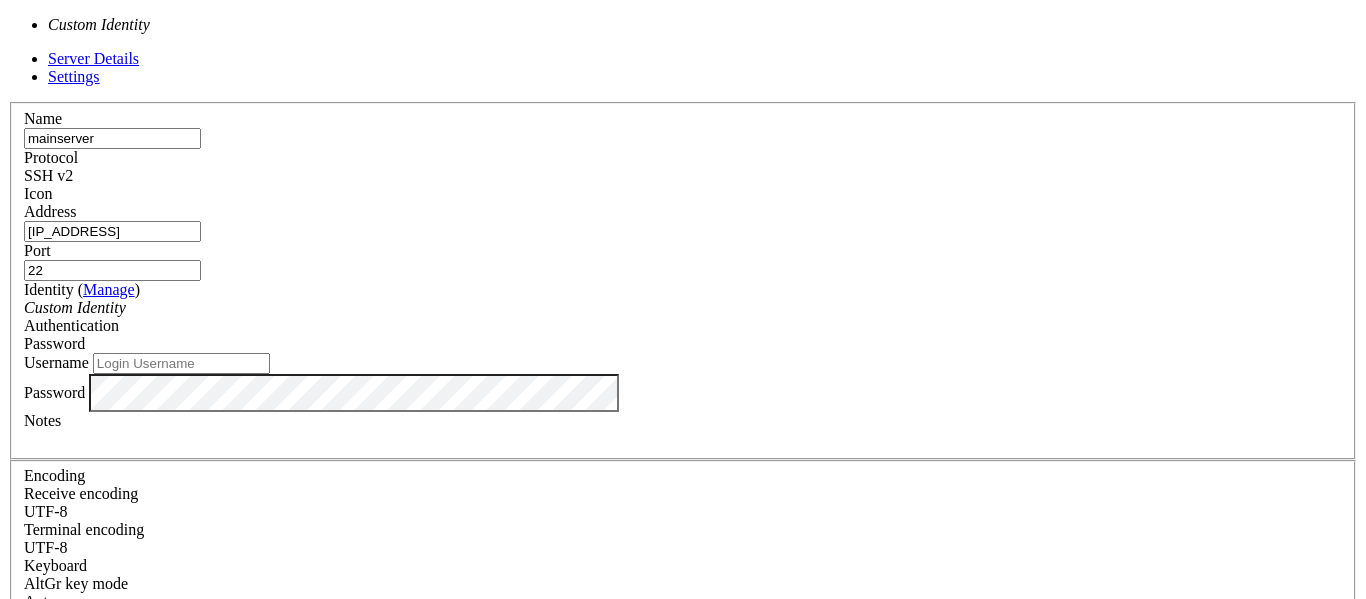 click on "Custom Identity" at bounding box center (683, 308) 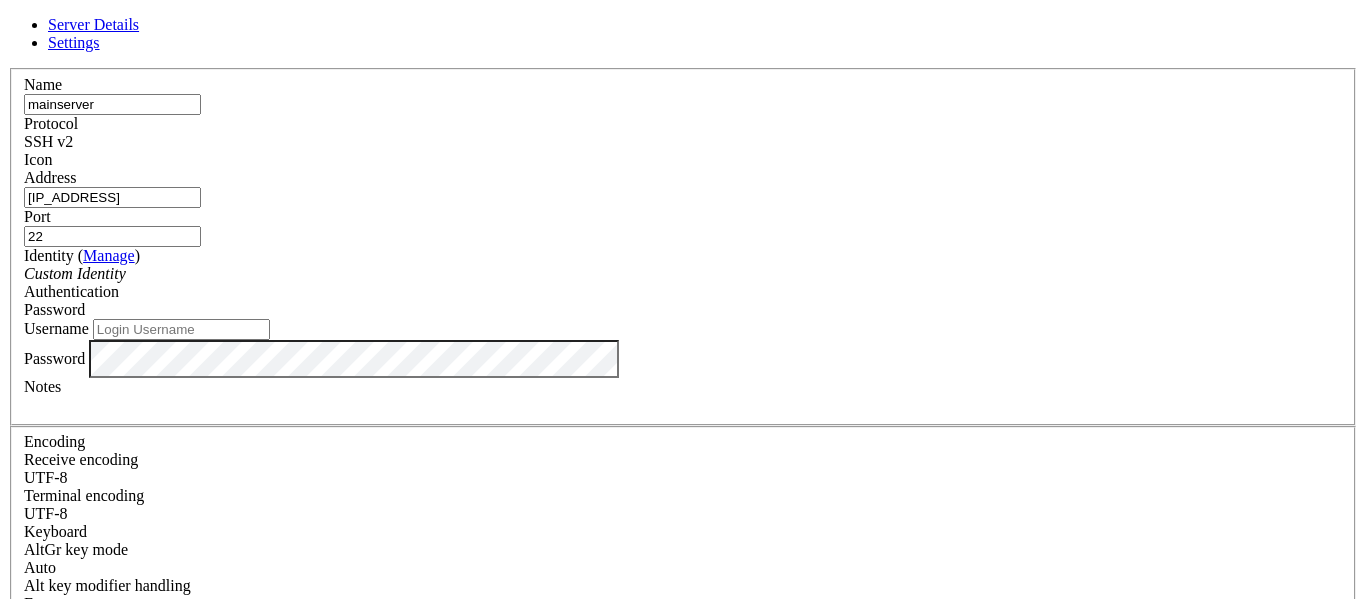 click on "Password" at bounding box center (54, 309) 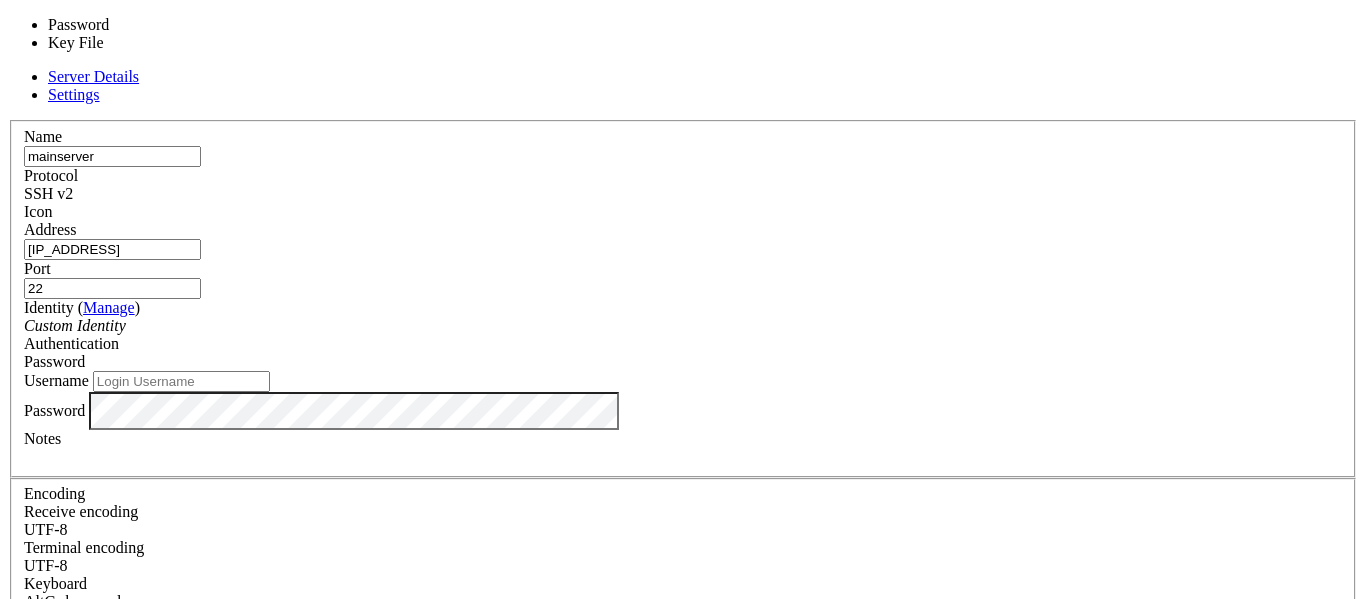 click on "Password" at bounding box center (54, 361) 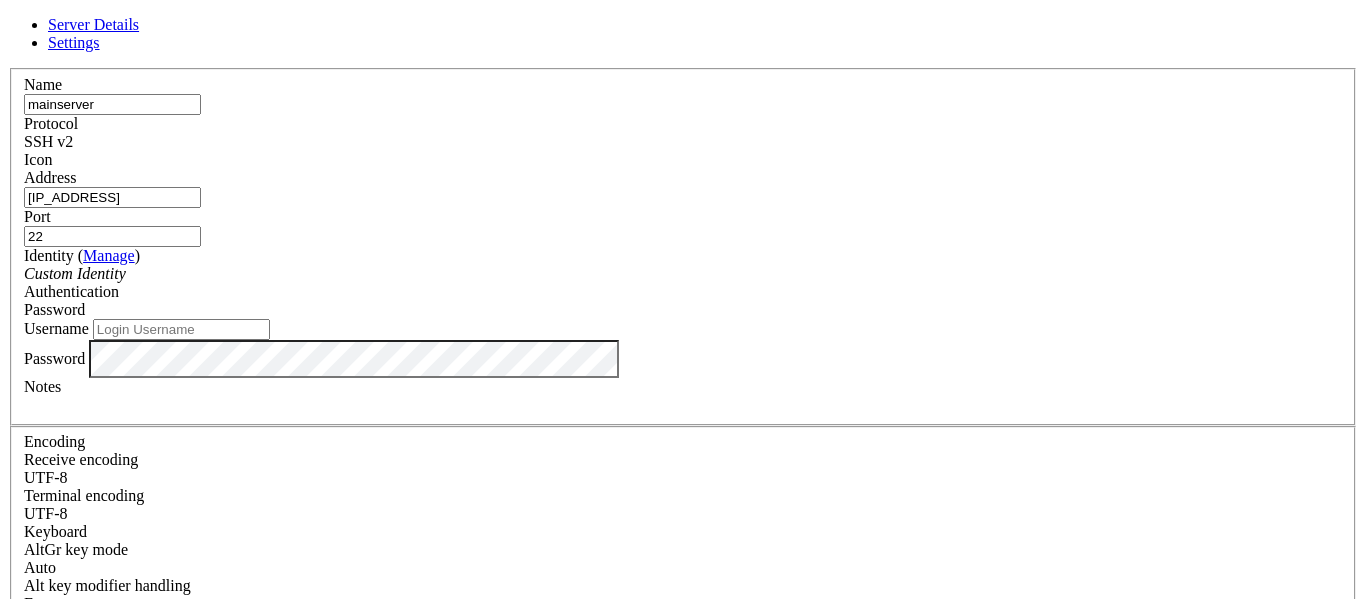 click on "Username" at bounding box center (181, 329) 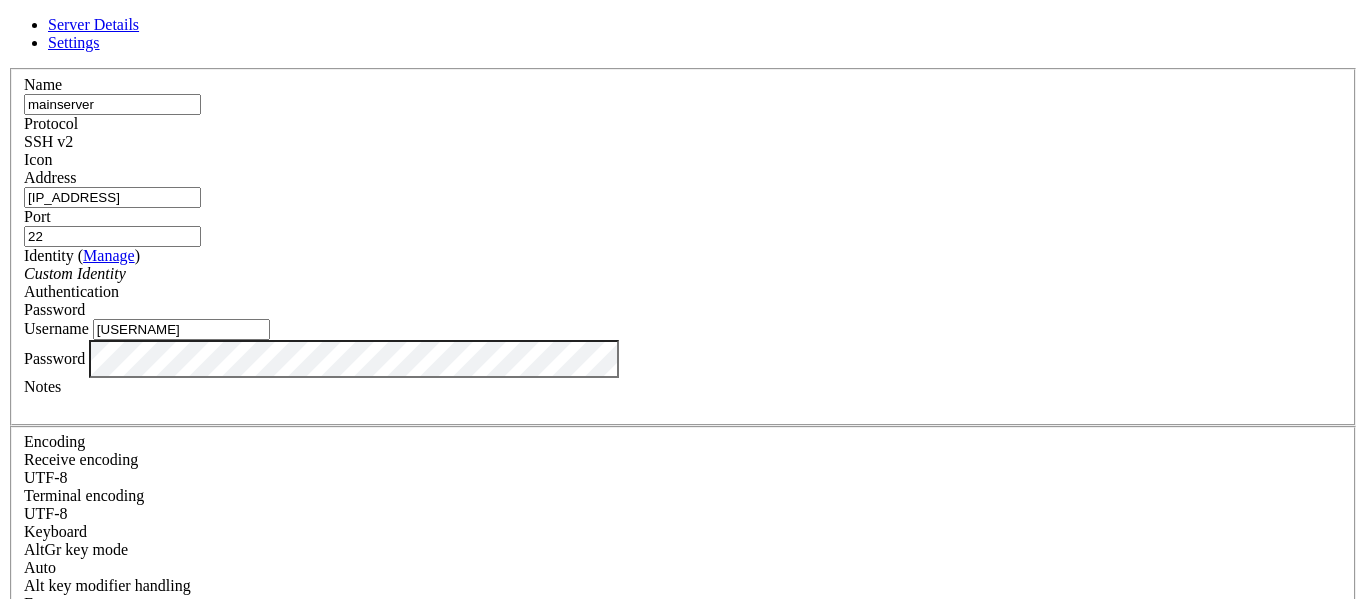 scroll, scrollTop: 47, scrollLeft: 0, axis: vertical 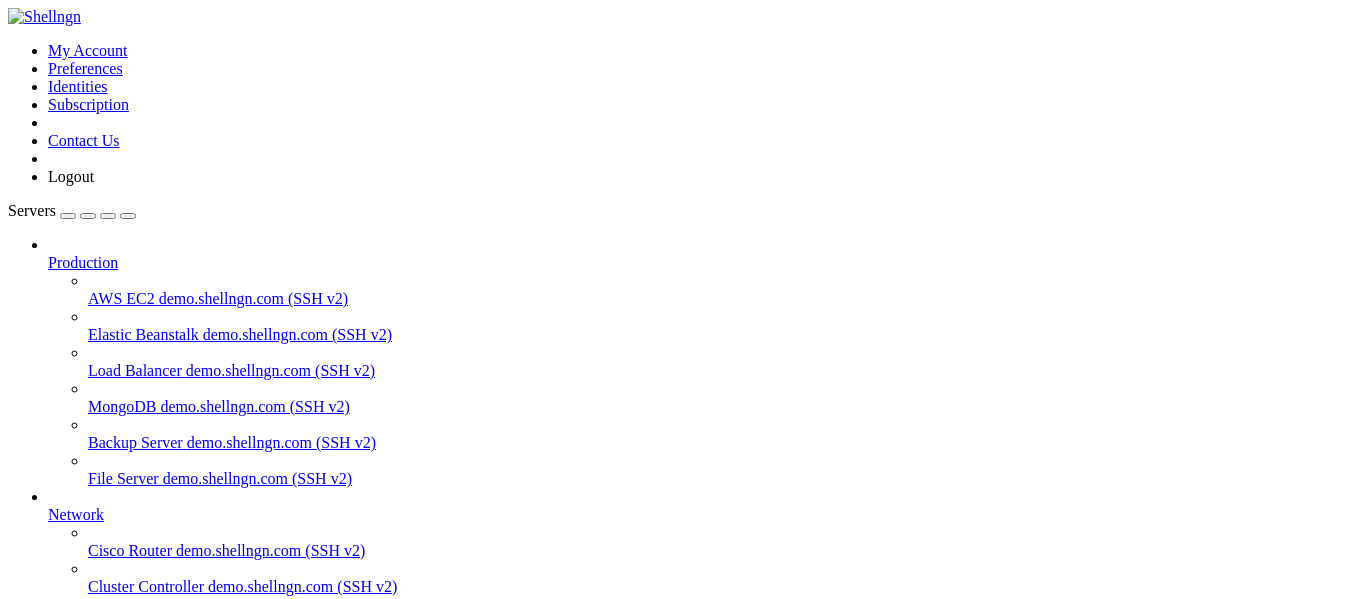 click on "[IP] (SSH v2)" at bounding box center [208, 694] 